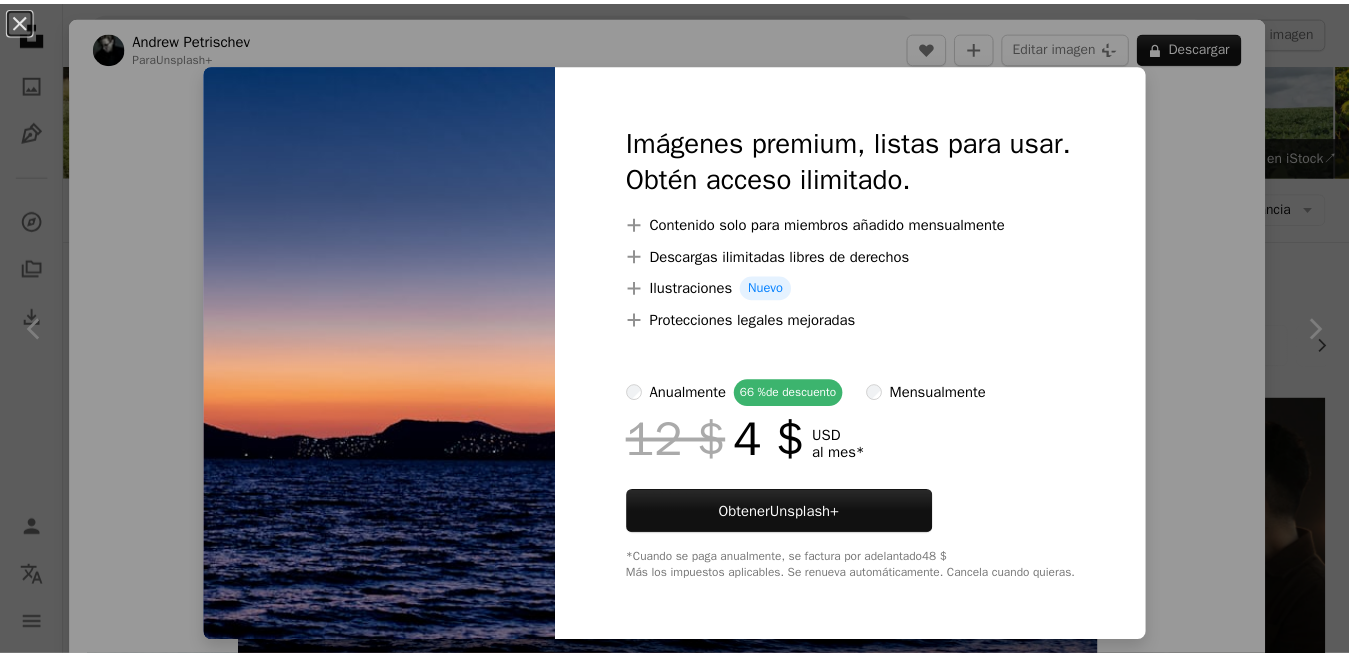 scroll, scrollTop: 100, scrollLeft: 0, axis: vertical 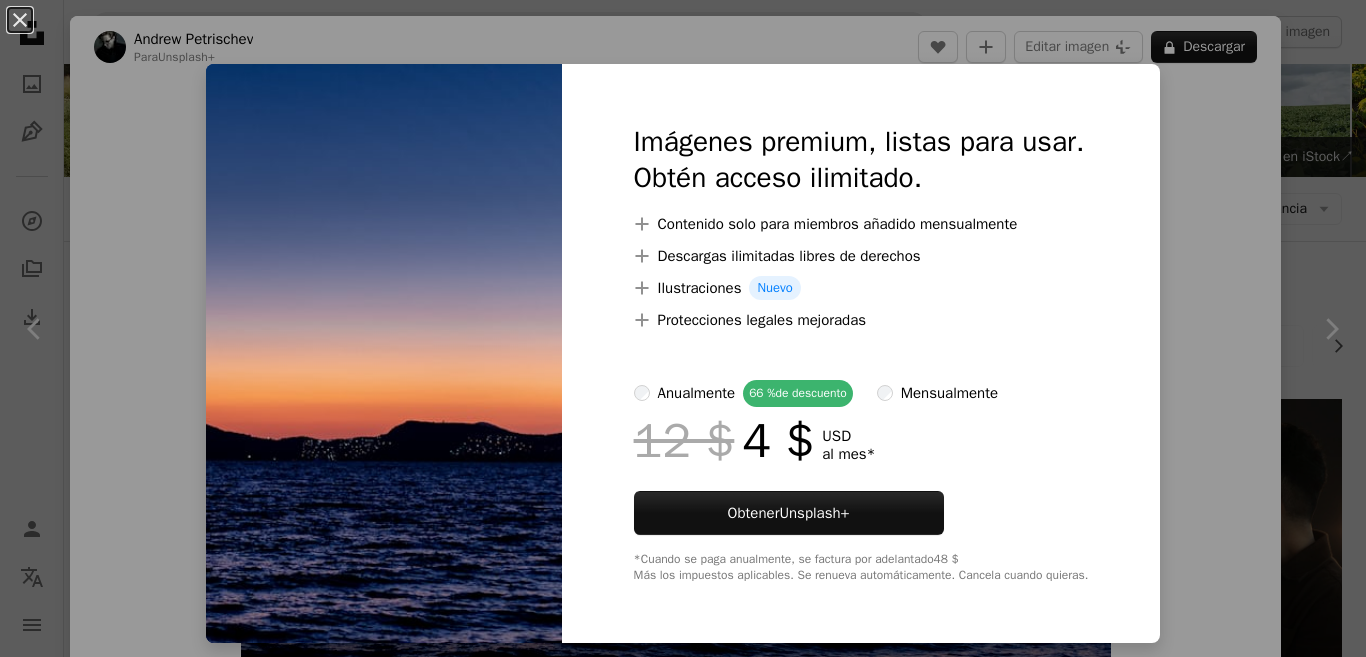 click at bounding box center (384, 353) 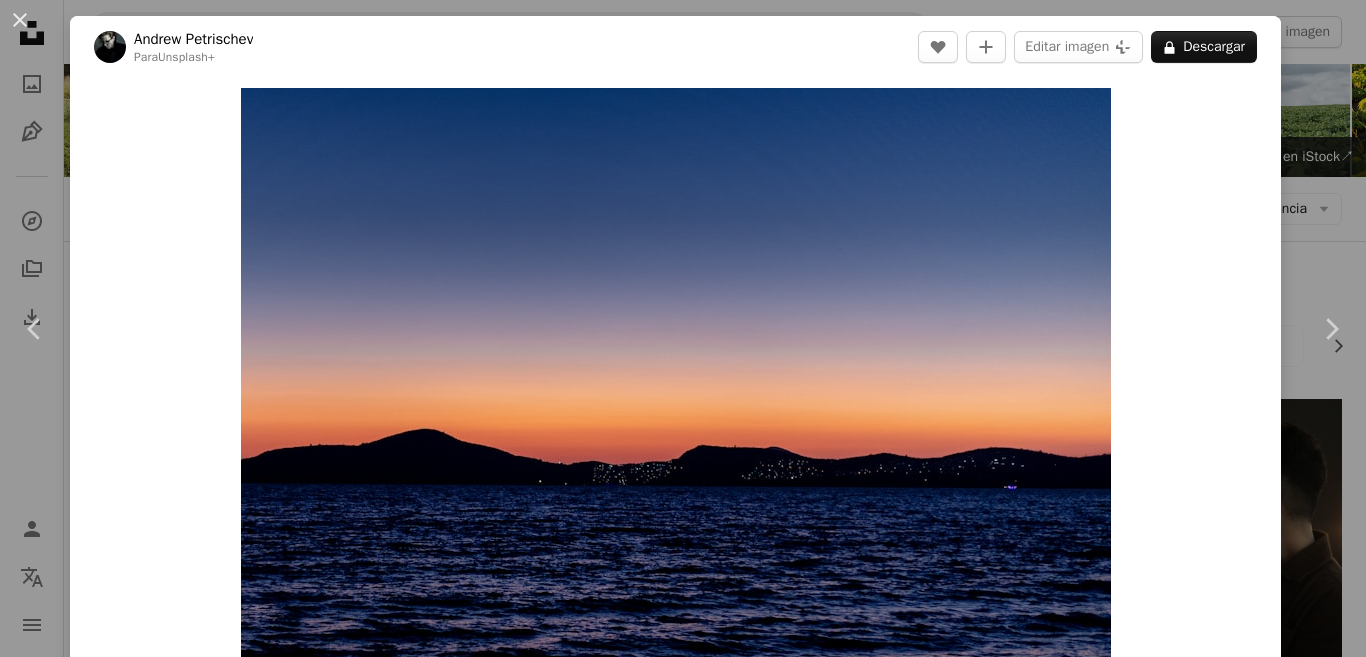 click on "A photo Pen Tool A compass A stack of folders Download Person Localization icon navigation menu A magnifying glass ******* An X shape Visual search Obtener Unsplash+ Inicia sesión Enviar una imagen Explora imágenes premium en iStock  |  20 % de descuento en iStock  ↗ Explora imágenes premium en iStock 20 % de descuento en iStock  ↗ Ver más  ↗ Ver más en iStock  ↗ A photo Fotos   5,8 mil Pen Tool Ilustraciones   74 A stack of folders Colecciones   5,1 mil A group of people Usuarios   141 A copyright icon © Licencia Arrow down Aspect ratio Orientación Arrow down Unfold Clasificar por  Relevancia Arrow down Filters Filtros Lugares Chevron right lugar ciudad viajar Lugares hermosos gente edificio naturaleza arquitectura Japón alimento playa París Plus sign for Unsplash+ A heart A plus sign [FIRST] [LAST] Para  Unsplash+ A lock   Descargar A heart A plus sign [FIRST] [LAST] Arrow pointing down A heart A plus sign [FIRST] [LAST] A heart" at bounding box center (683, 4024) 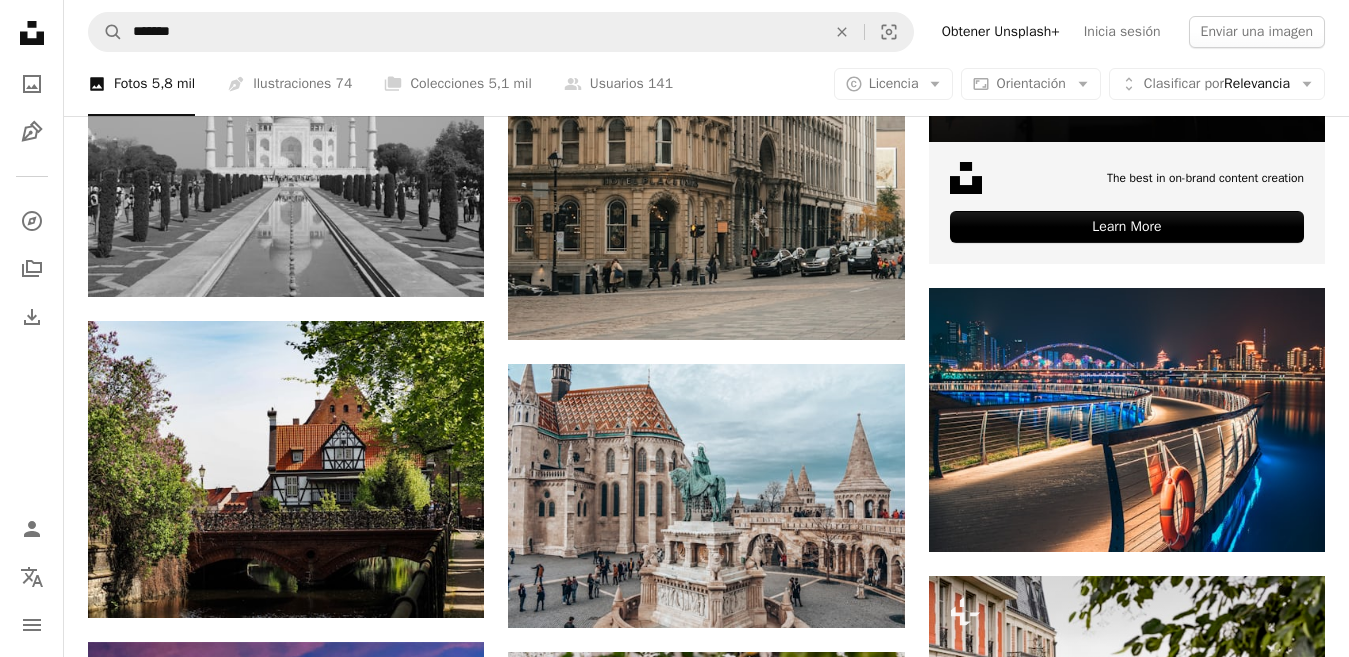 scroll, scrollTop: 819, scrollLeft: 0, axis: vertical 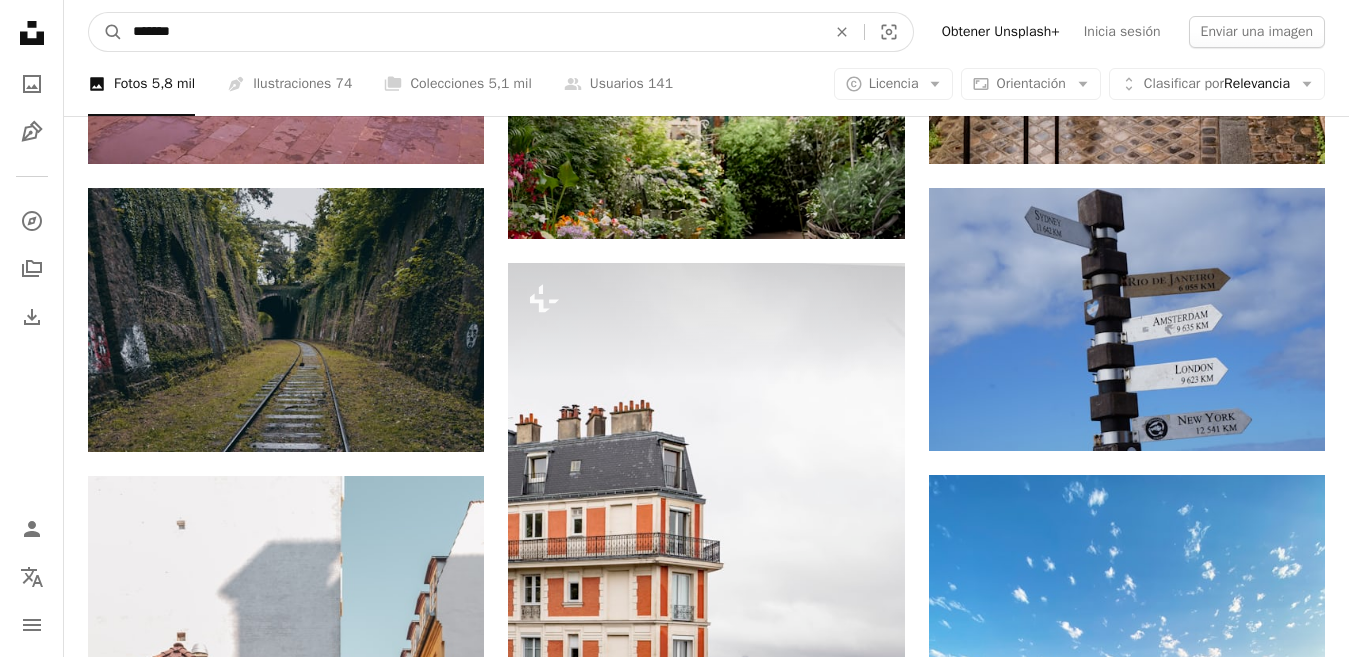click on "*******" at bounding box center (471, 32) 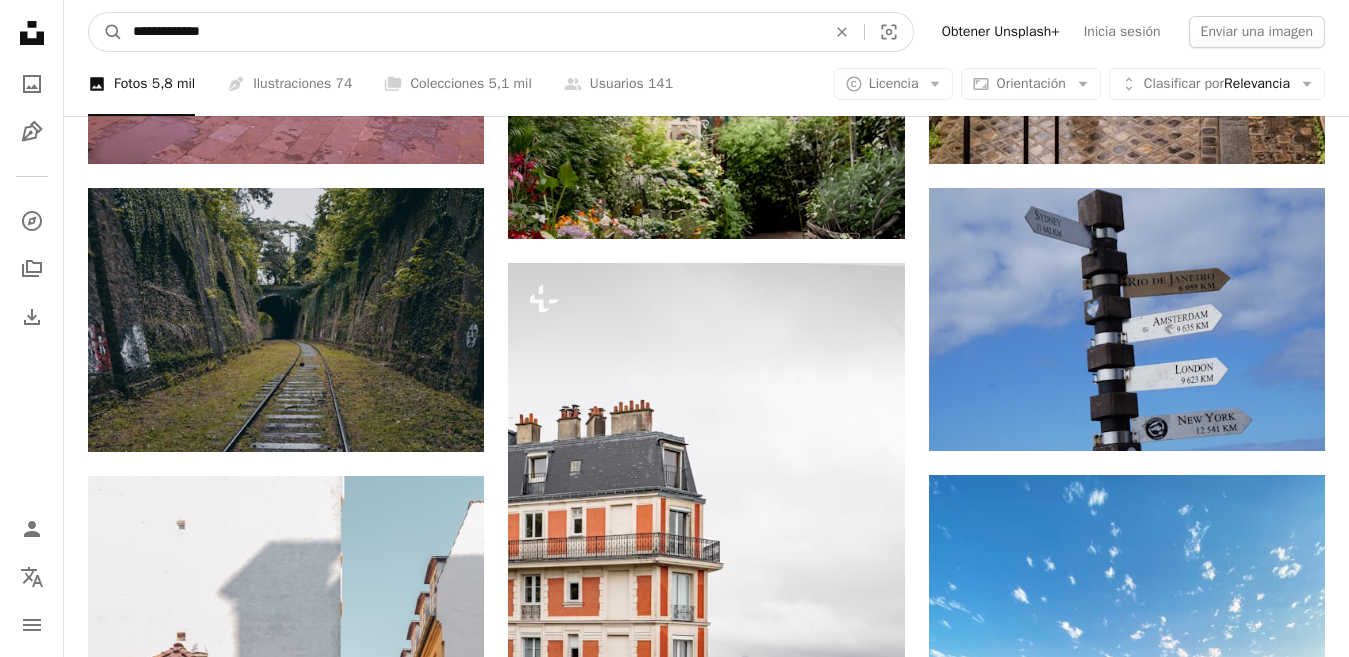 type on "**********" 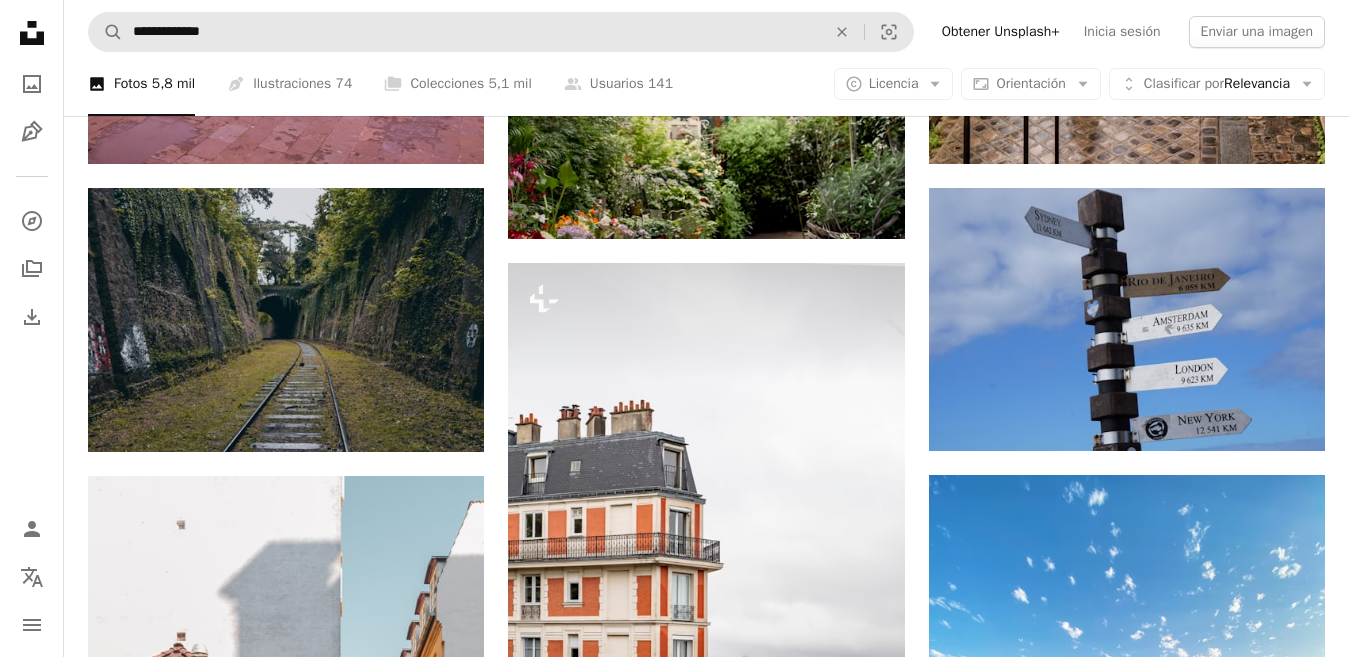 scroll, scrollTop: 0, scrollLeft: 0, axis: both 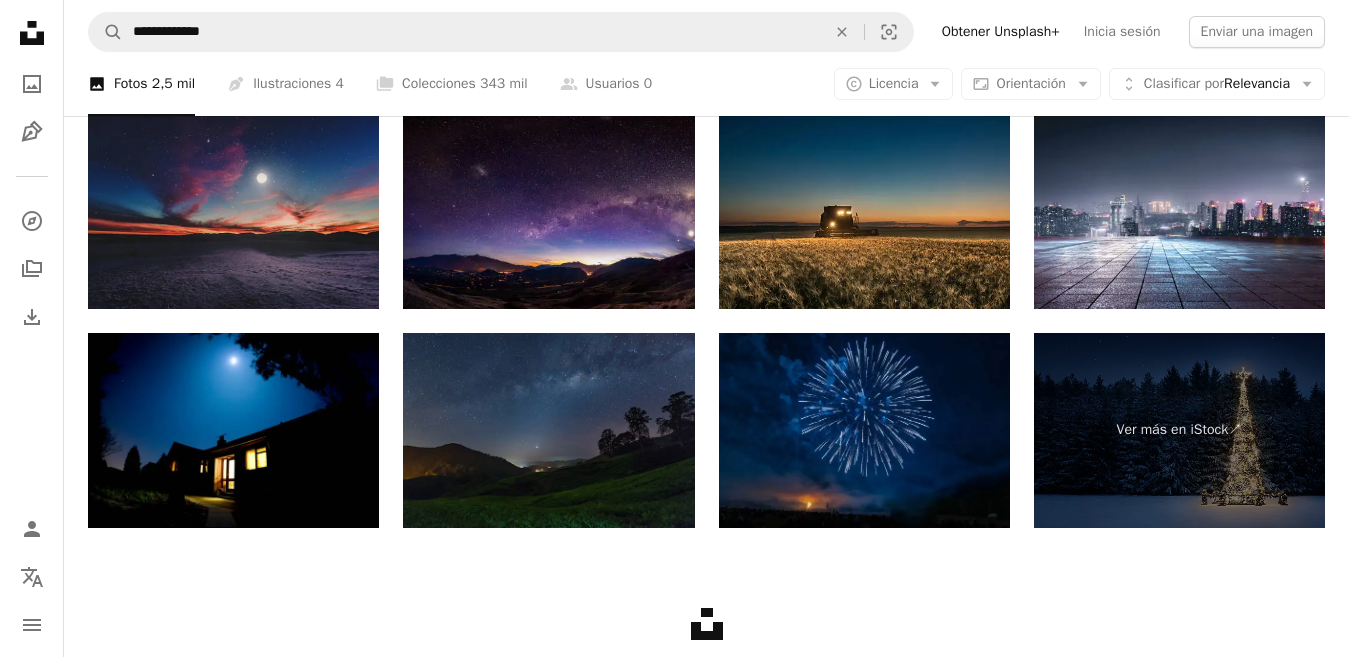click at bounding box center (233, 212) 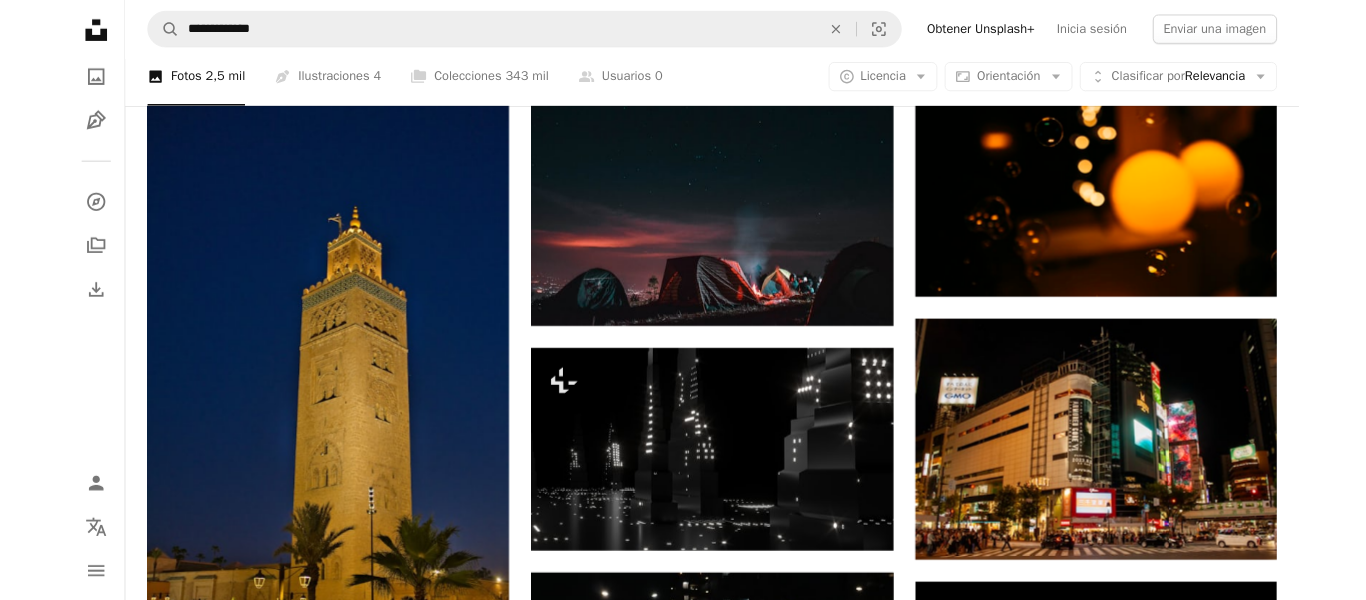 scroll, scrollTop: 1249, scrollLeft: 0, axis: vertical 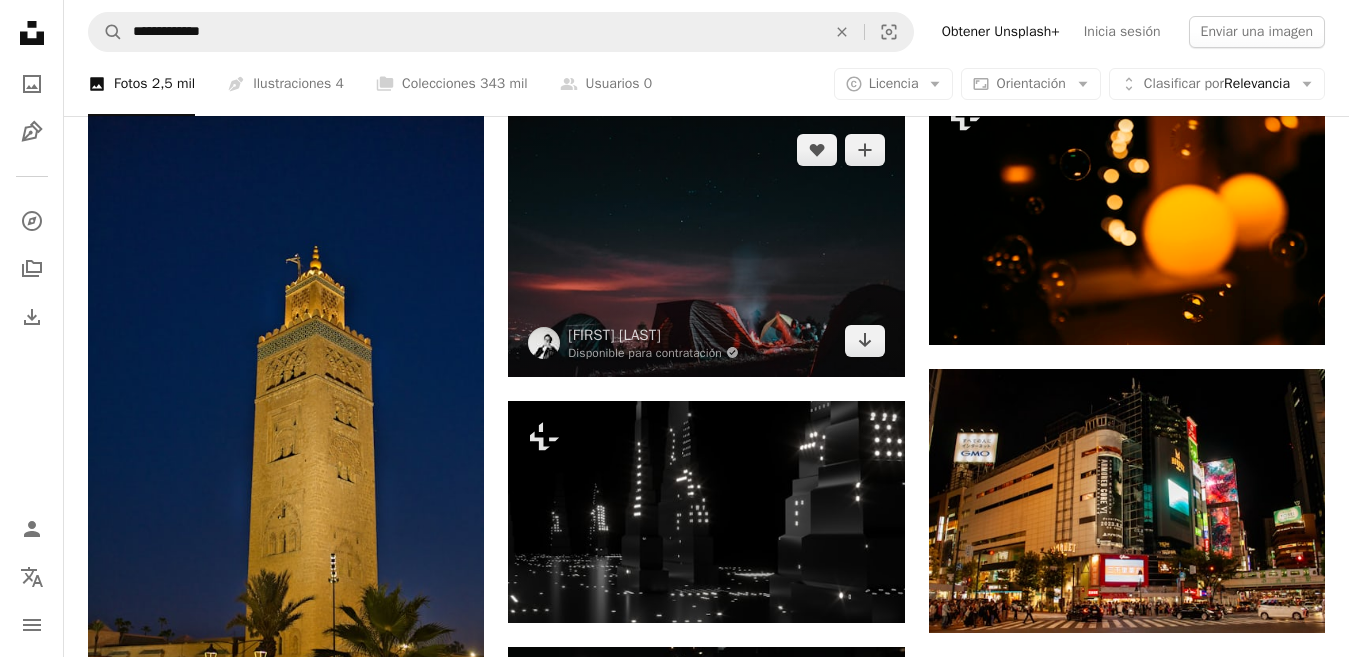 click at bounding box center (706, 245) 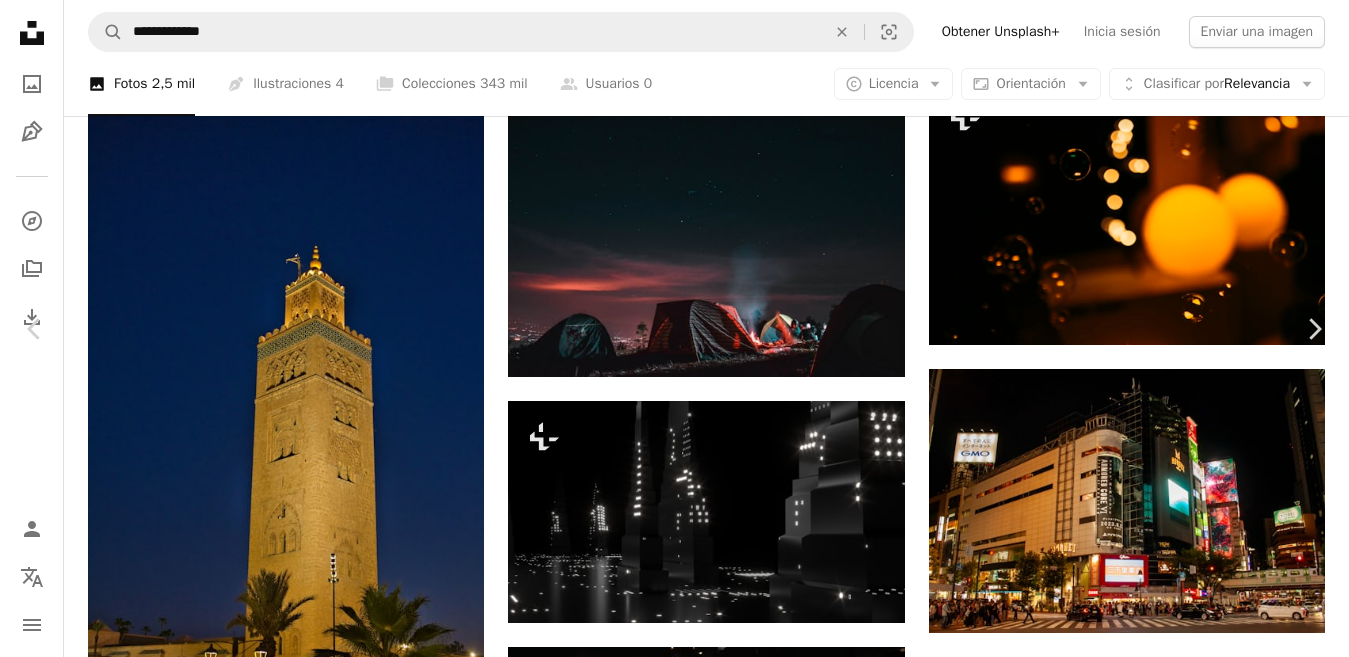 click on "Descargar gratis" at bounding box center (1143, 2998) 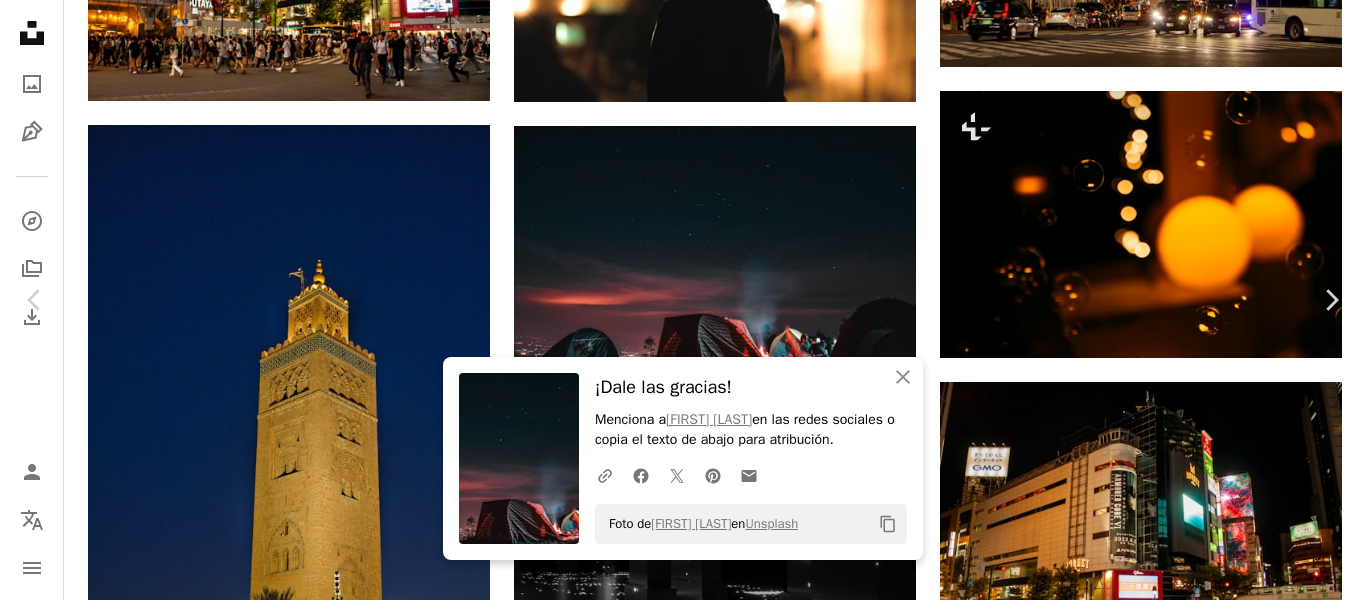 scroll, scrollTop: 300, scrollLeft: 0, axis: vertical 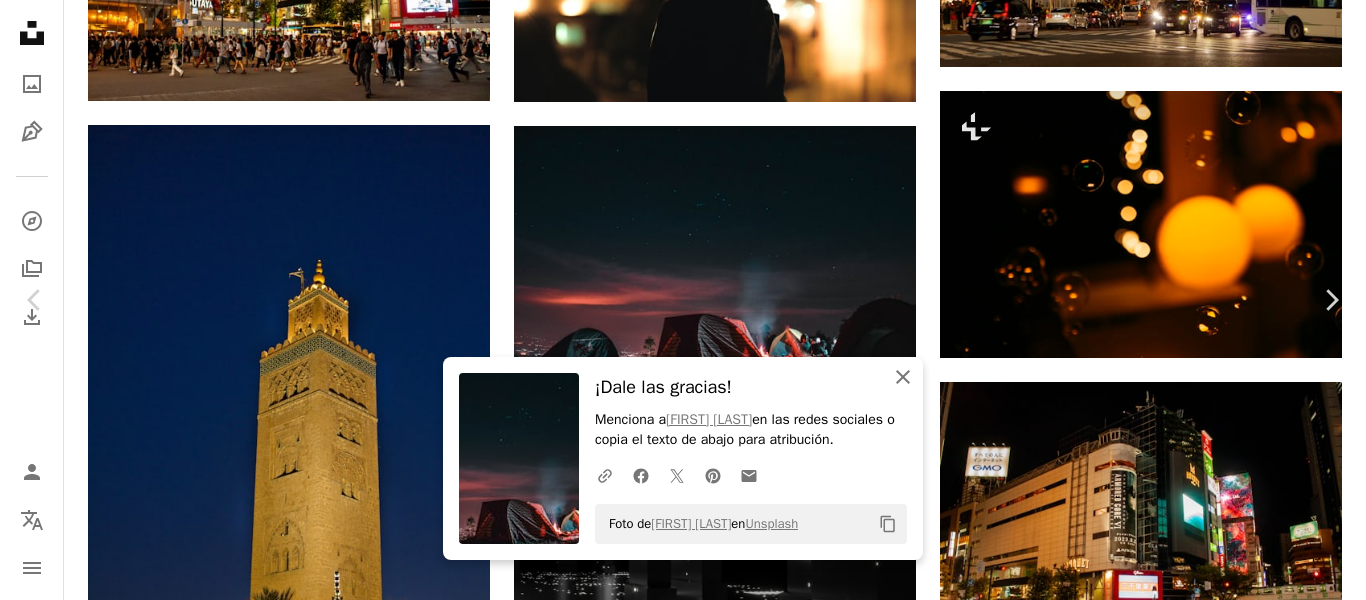 click on "An X shape" 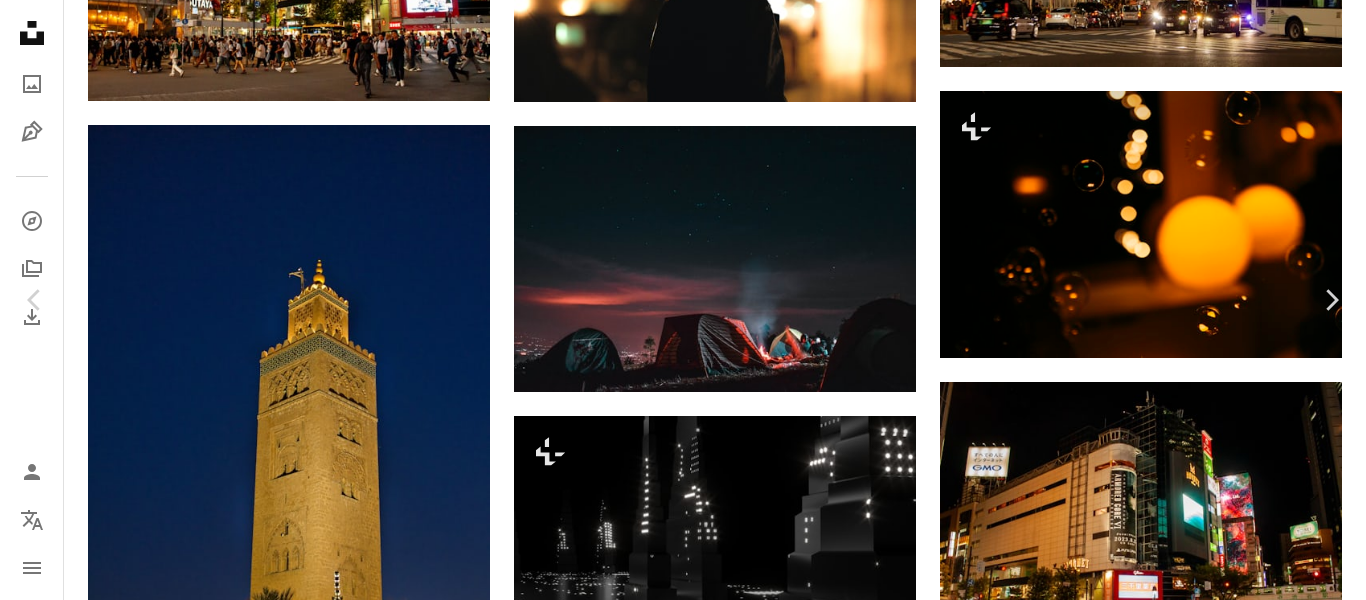 scroll, scrollTop: 3493, scrollLeft: 0, axis: vertical 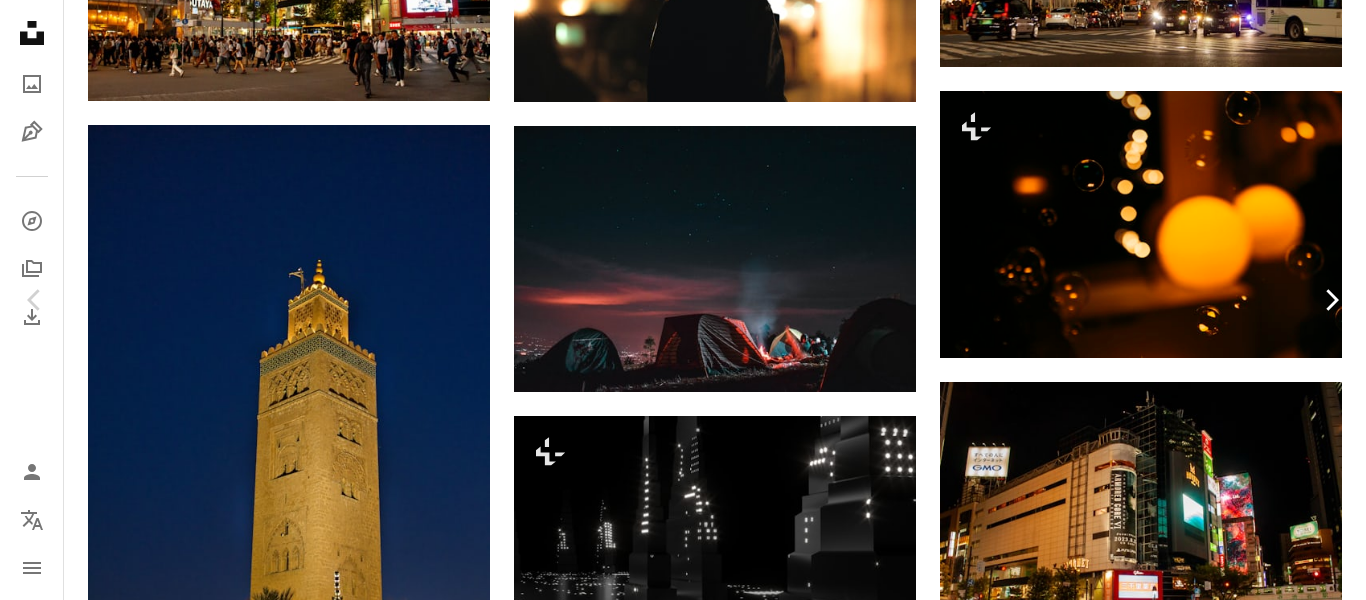 click on "Chevron right" at bounding box center (1331, 300) 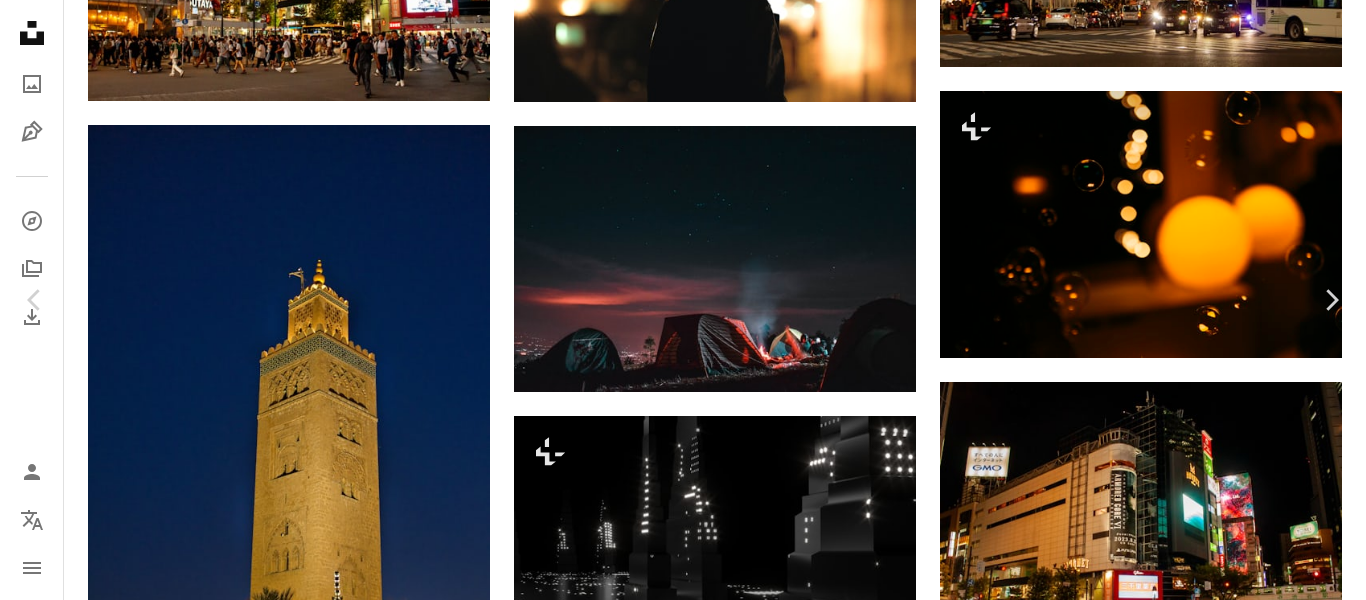 click on "**********" at bounding box center [683, 871] 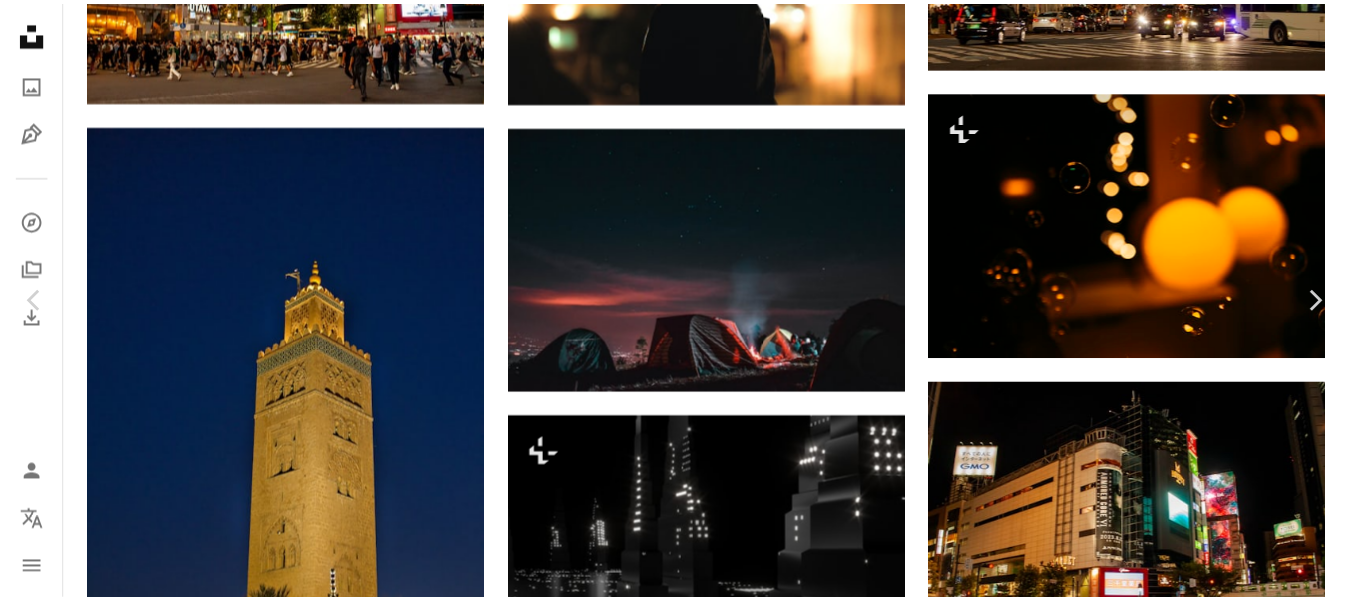 scroll, scrollTop: 0, scrollLeft: 0, axis: both 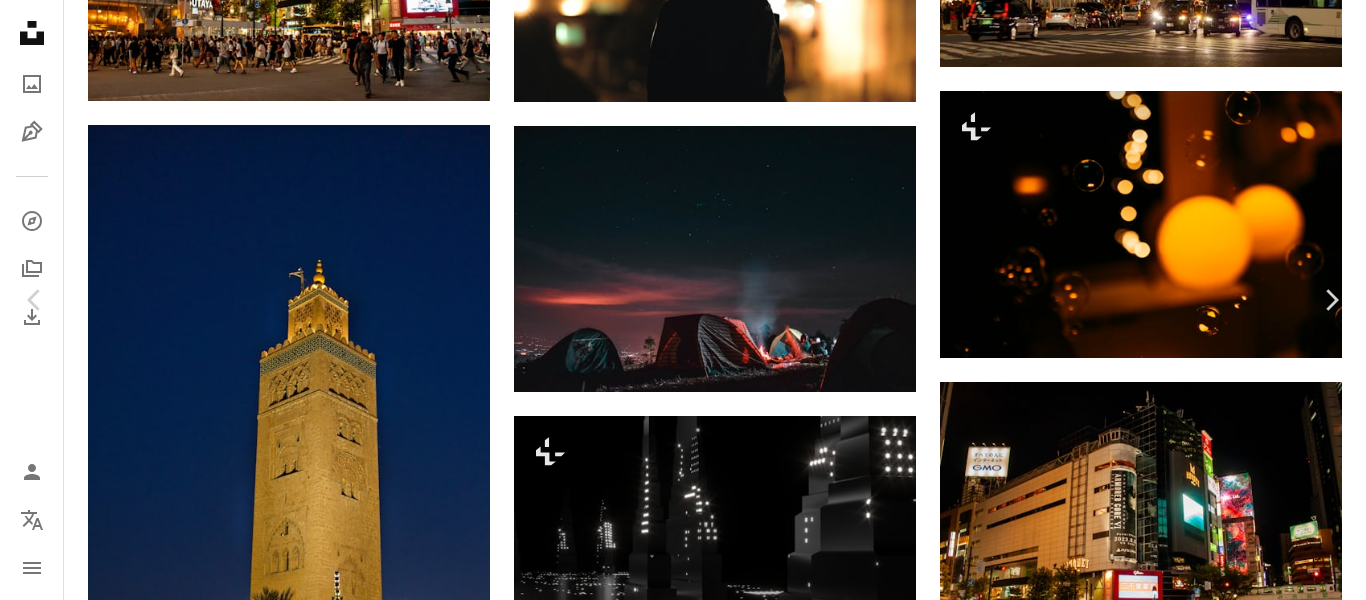drag, startPoint x: 679, startPoint y: 49, endPoint x: 665, endPoint y: 142, distance: 94.04786 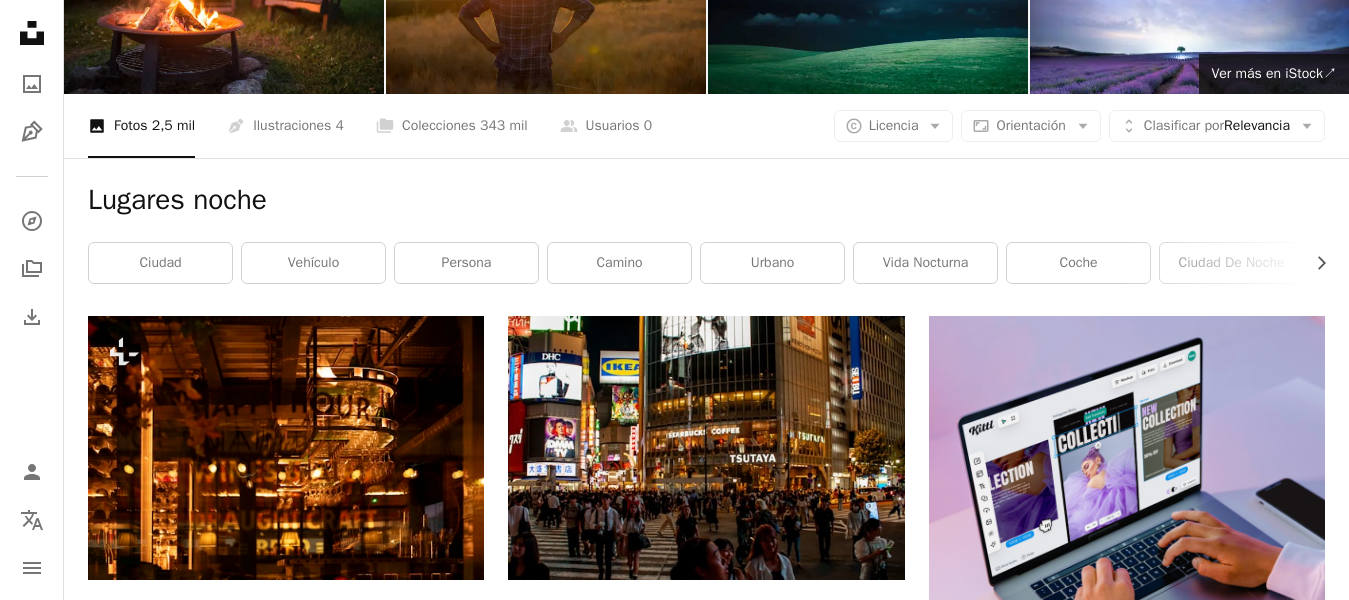 scroll, scrollTop: 0, scrollLeft: 0, axis: both 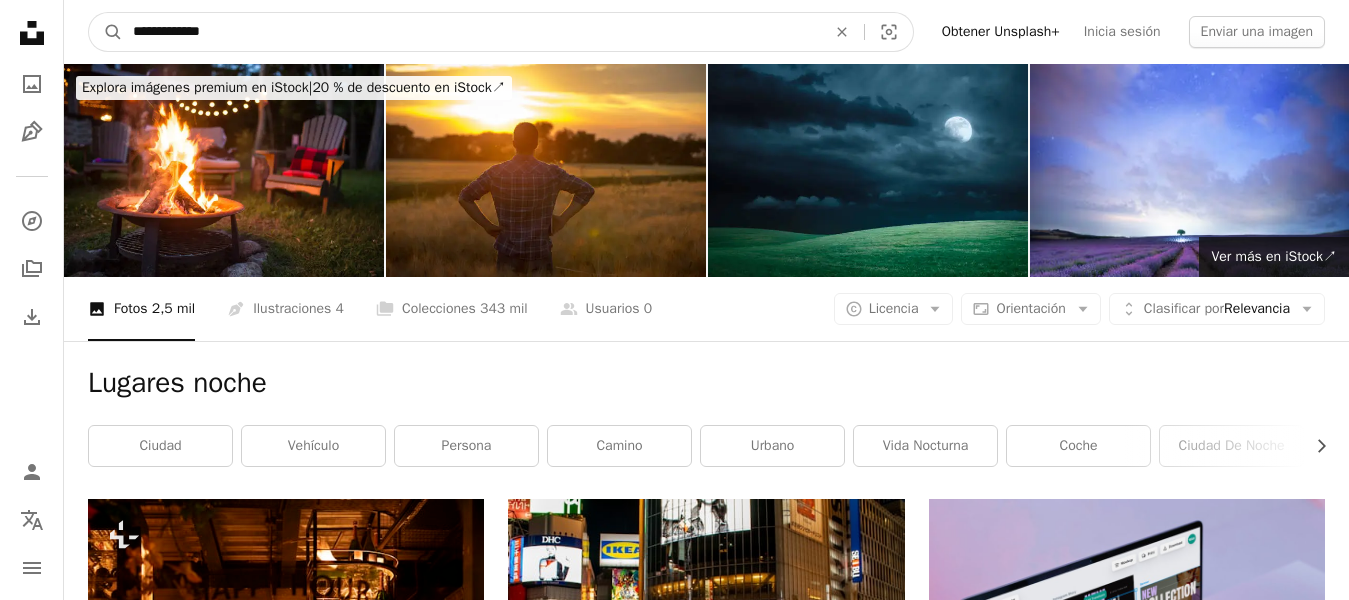click on "**********" at bounding box center [471, 32] 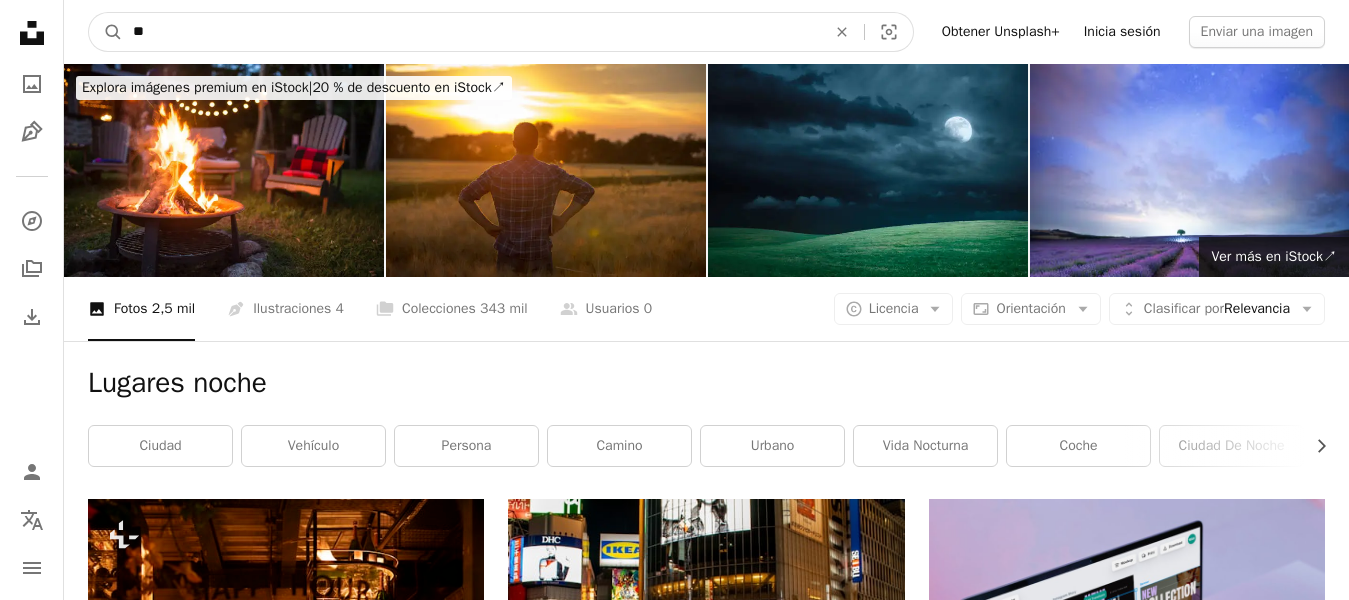 type on "*" 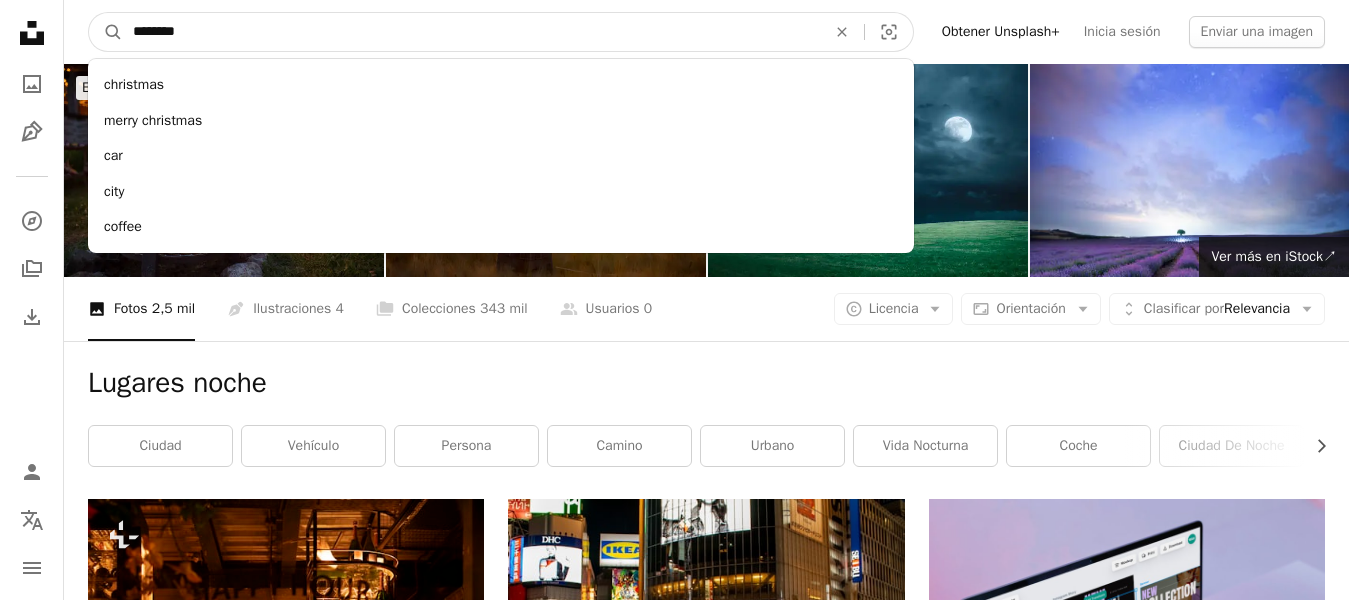 type on "********" 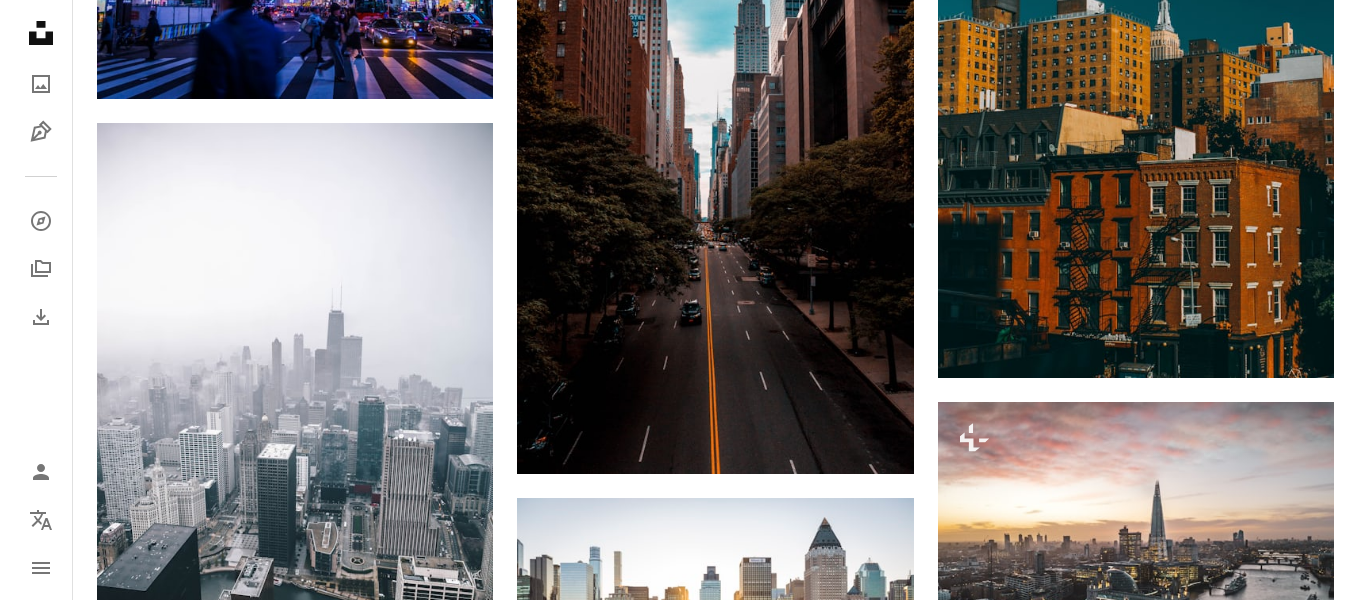scroll, scrollTop: 1413, scrollLeft: 0, axis: vertical 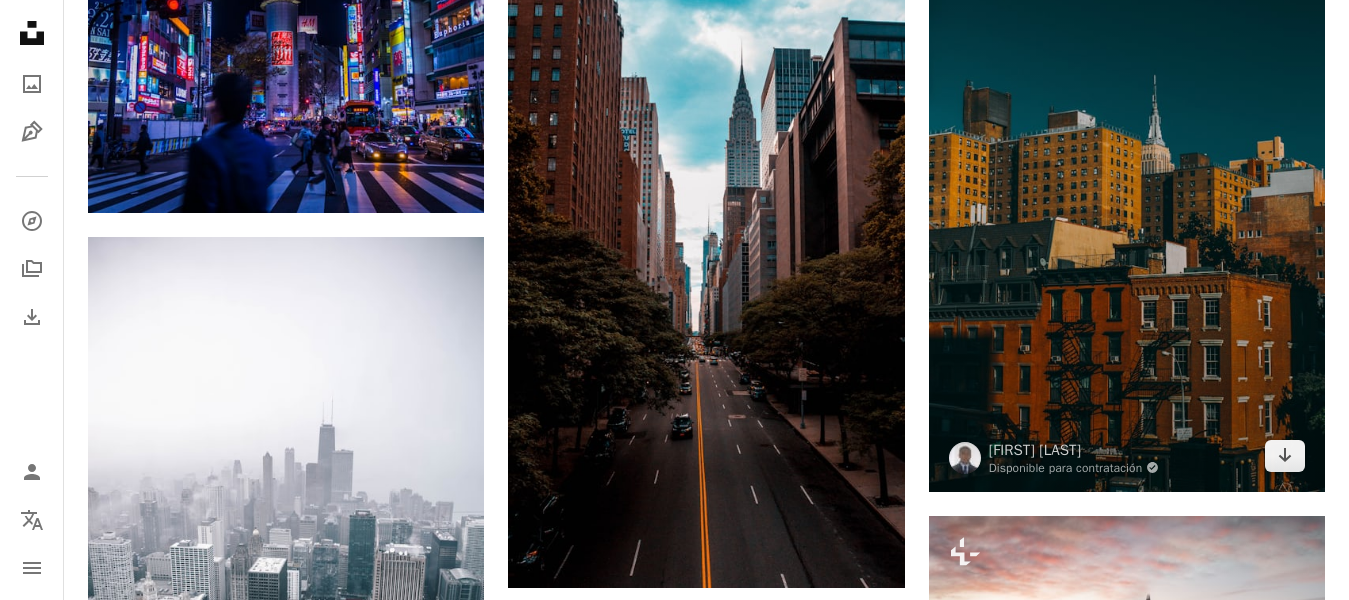 click at bounding box center [1127, 194] 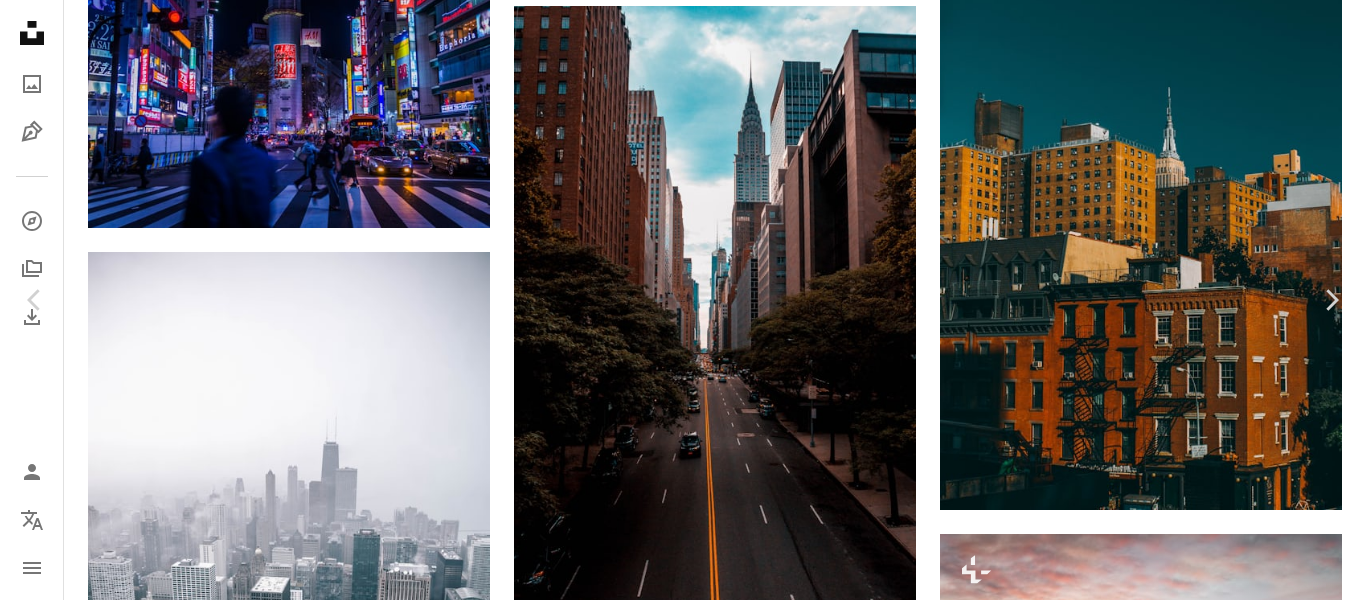 scroll, scrollTop: 2500, scrollLeft: 0, axis: vertical 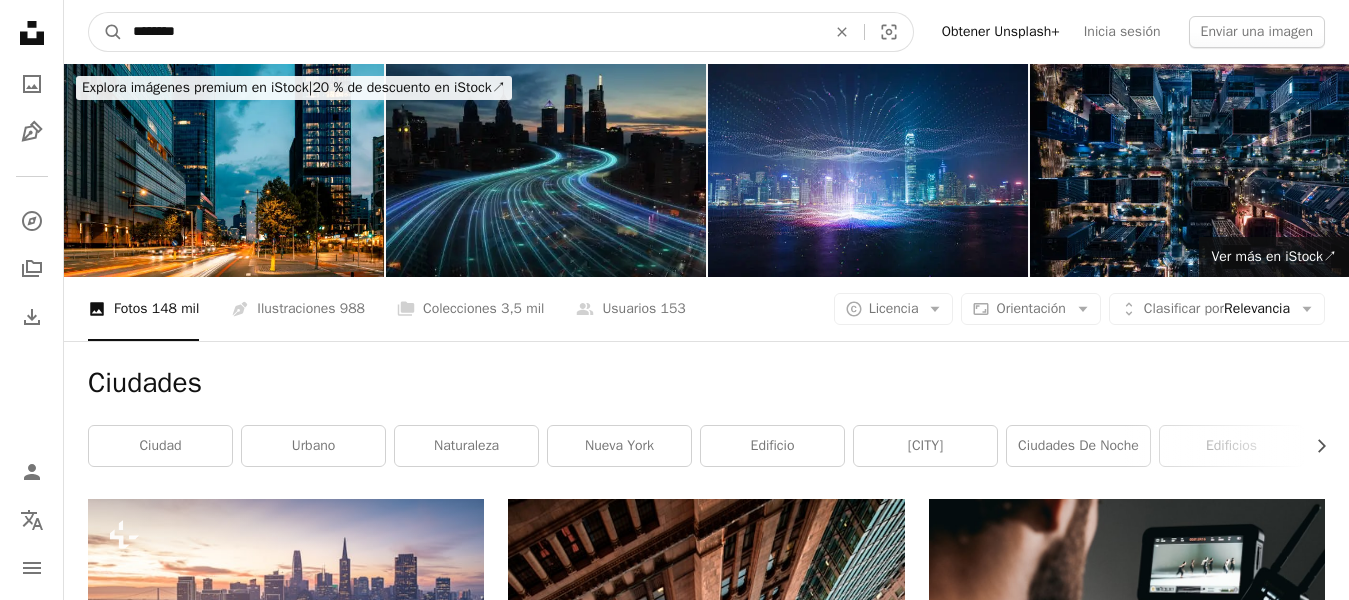 click on "********" at bounding box center (471, 32) 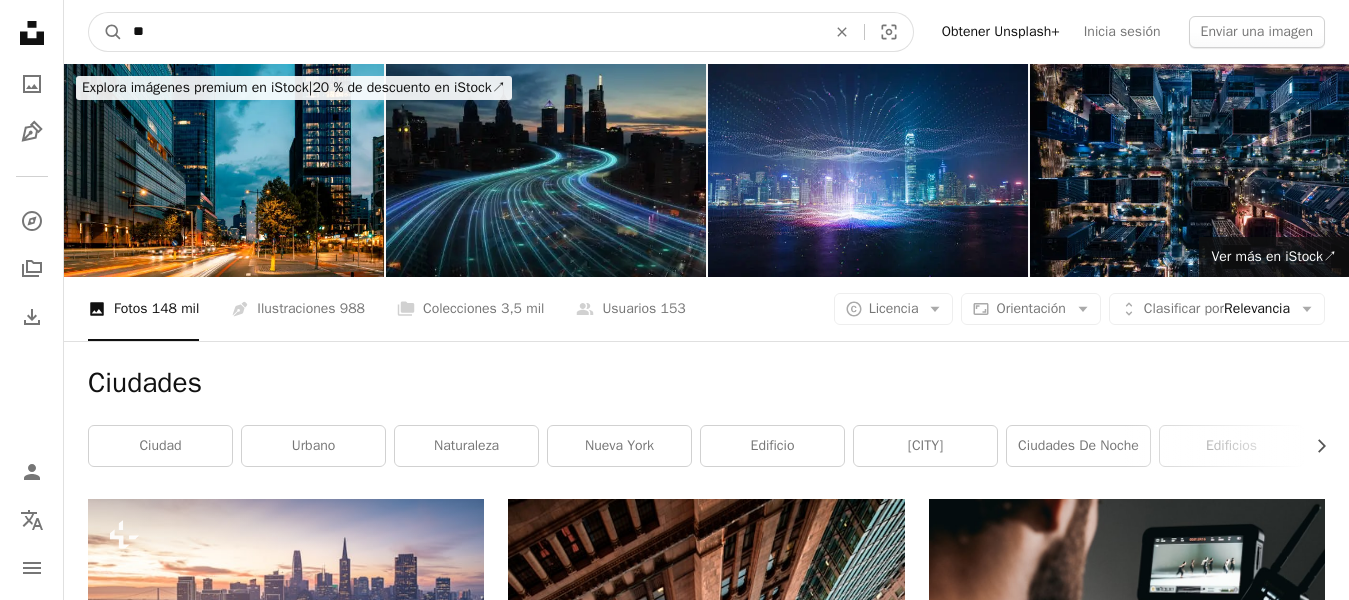 type on "*" 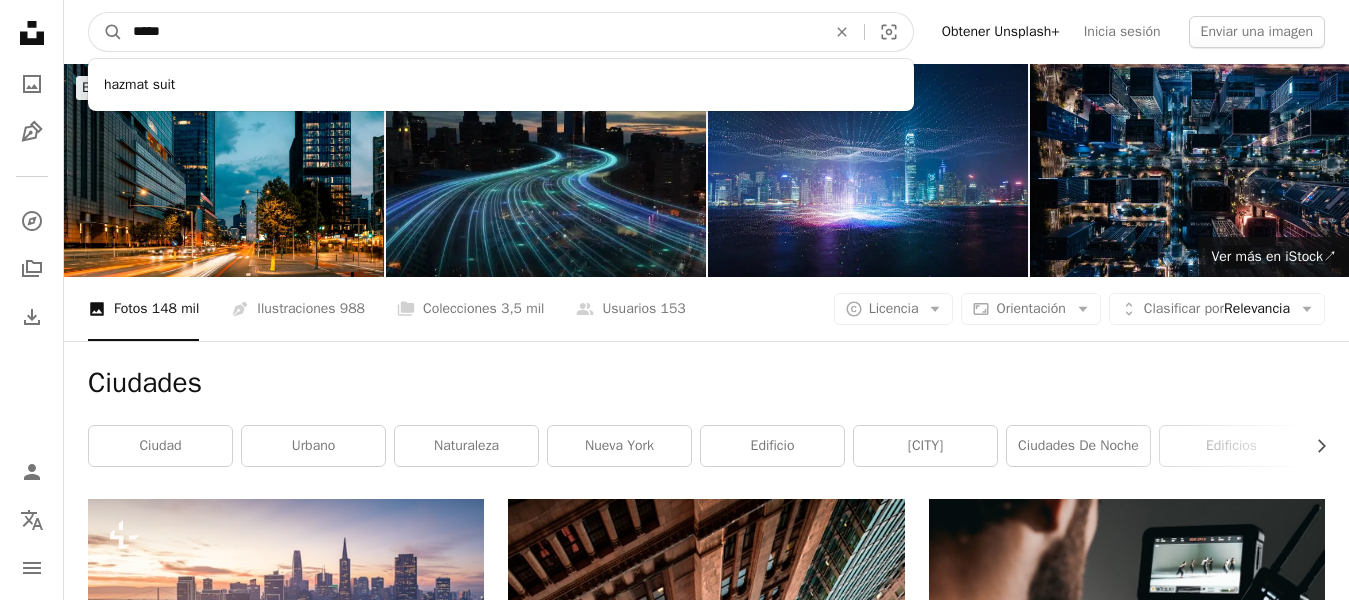 type on "*****" 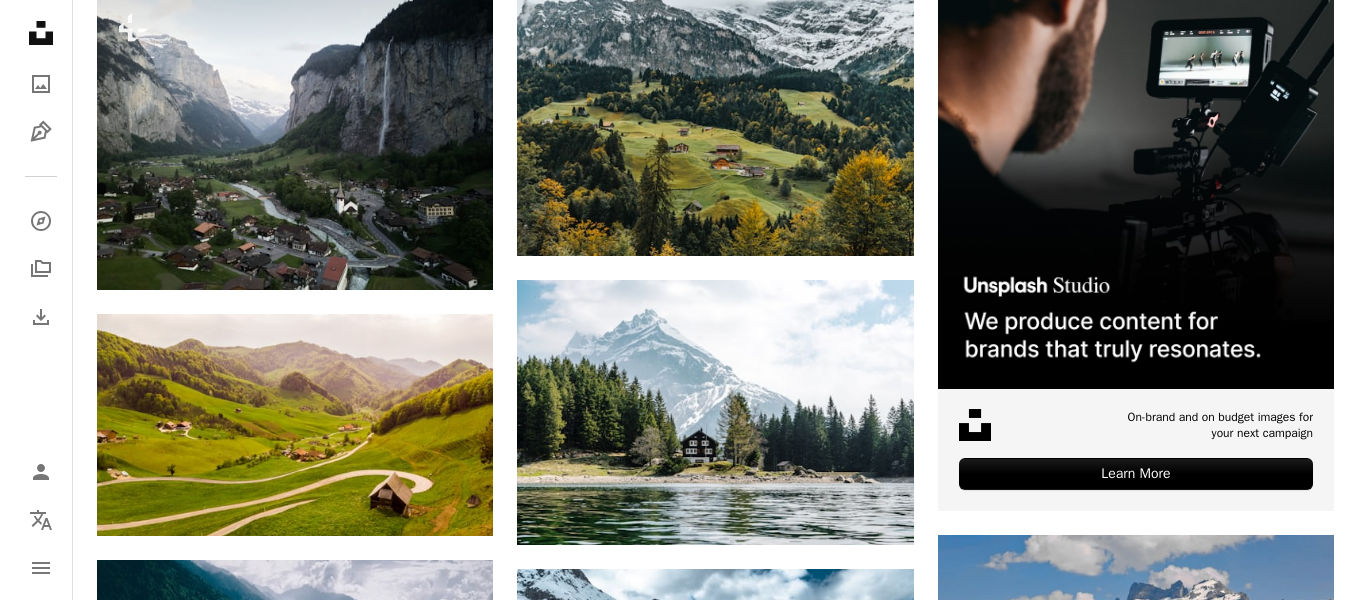 scroll, scrollTop: 500, scrollLeft: 0, axis: vertical 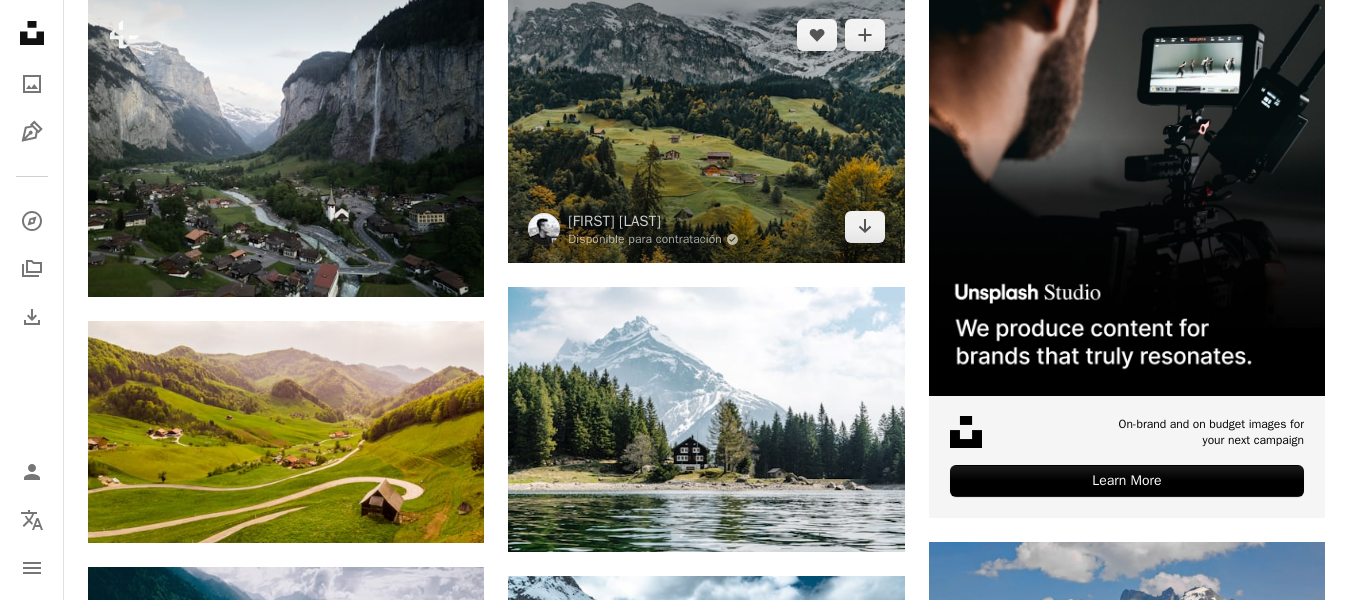 click at bounding box center (706, 131) 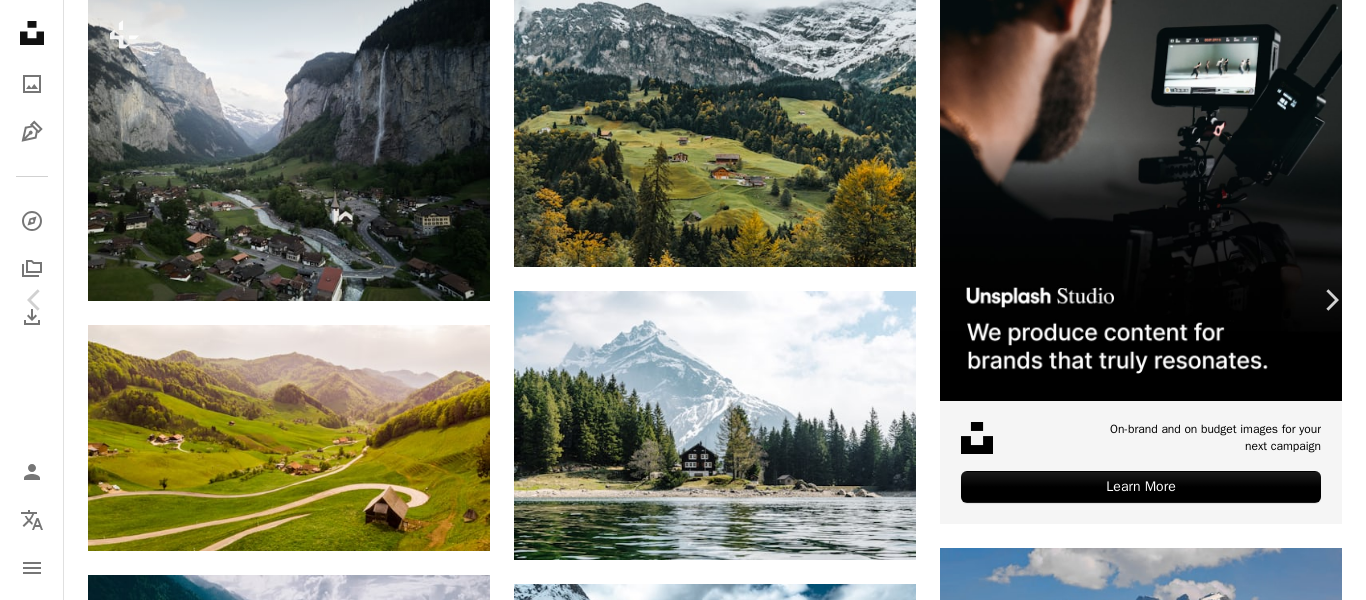 scroll, scrollTop: 0, scrollLeft: 0, axis: both 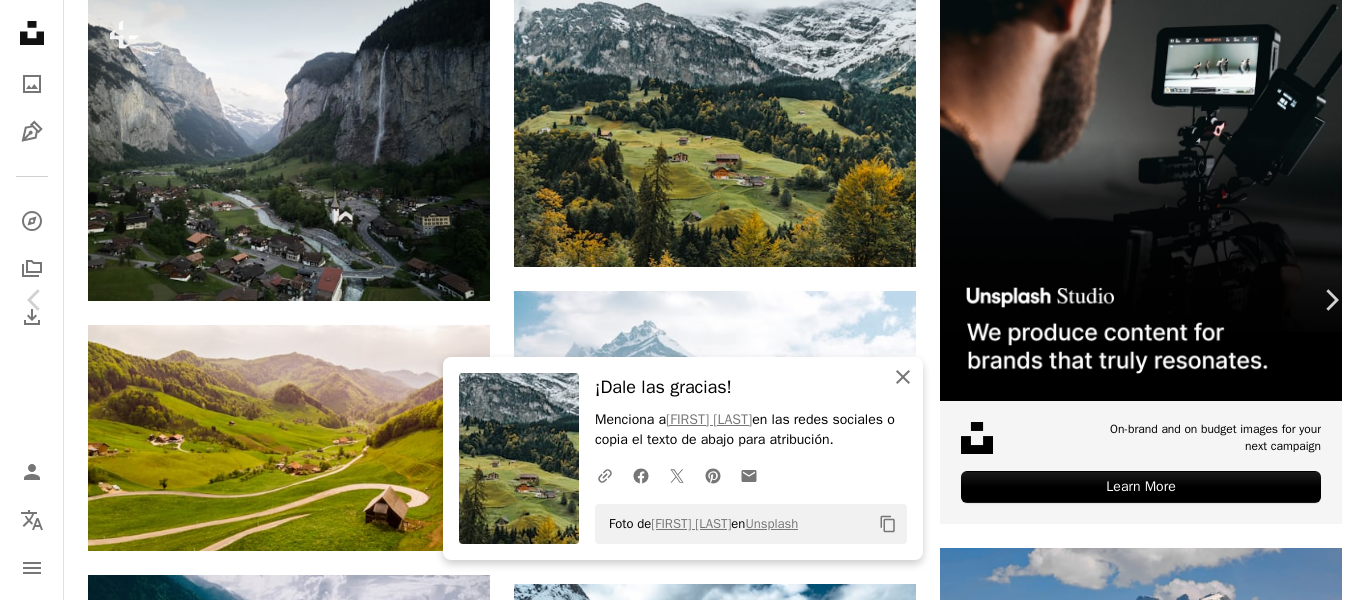 drag, startPoint x: 916, startPoint y: 375, endPoint x: 928, endPoint y: 357, distance: 21.633308 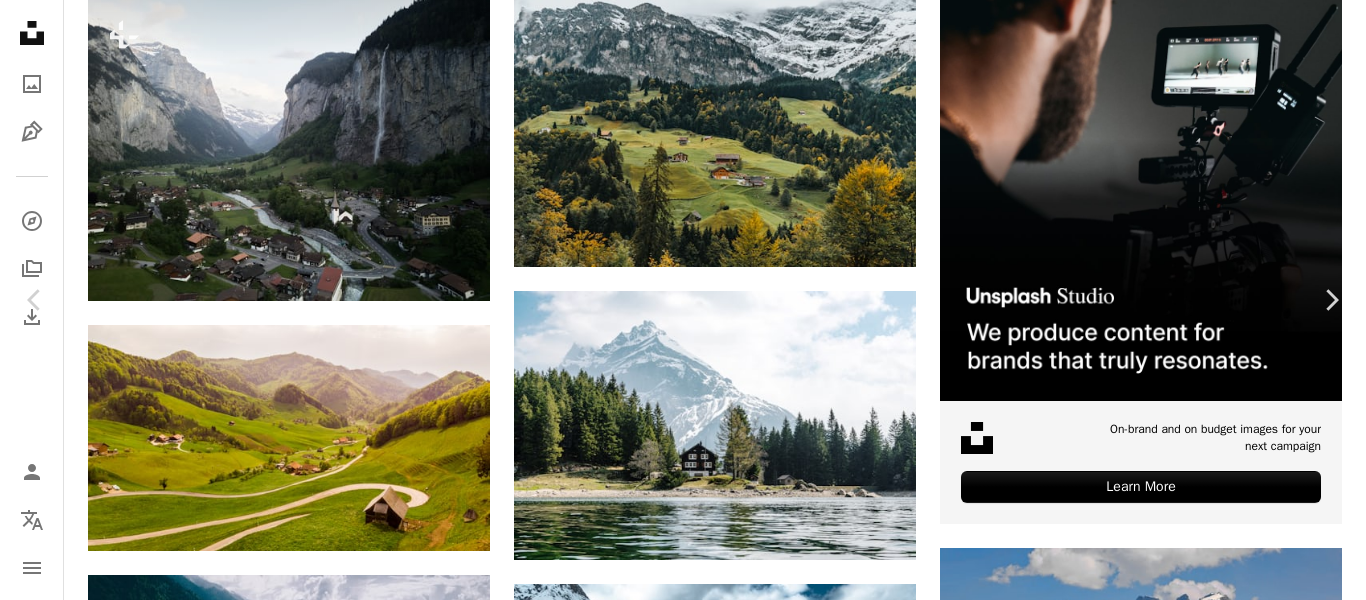 scroll, scrollTop: 7400, scrollLeft: 0, axis: vertical 